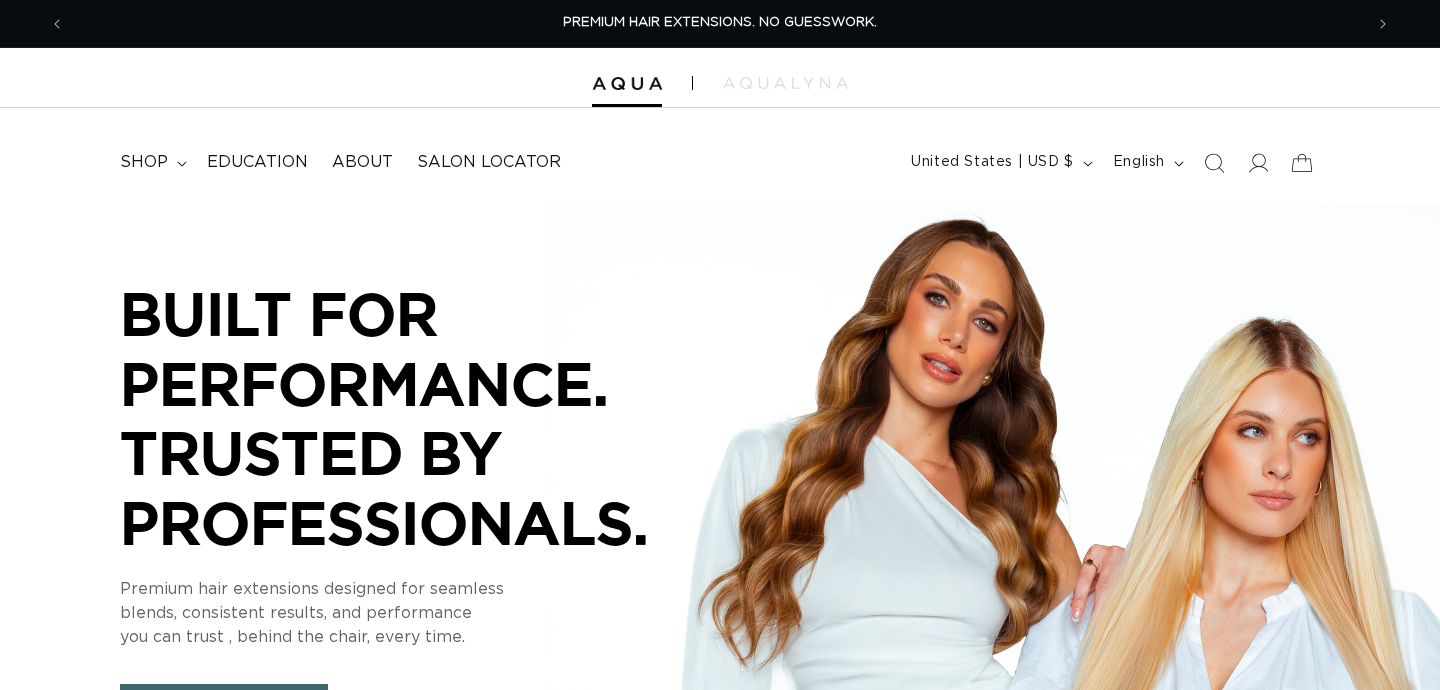 scroll, scrollTop: 0, scrollLeft: 0, axis: both 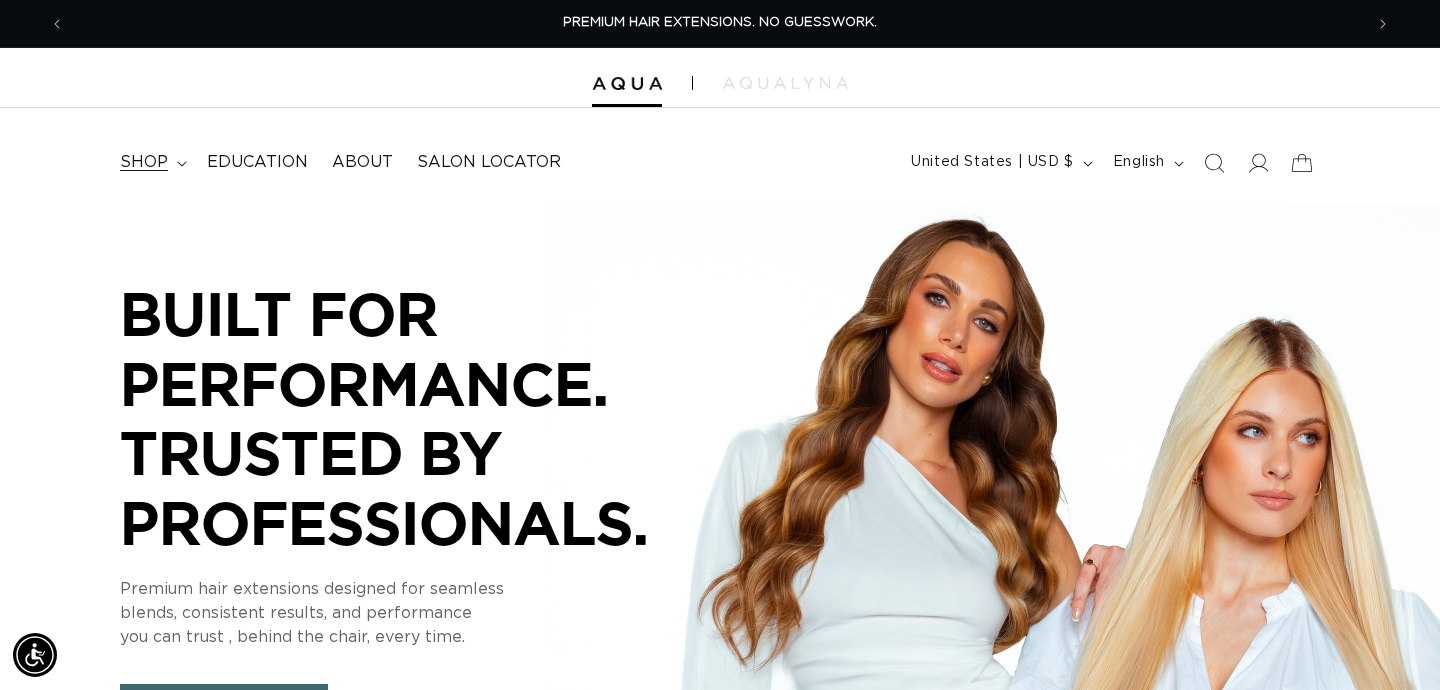 click on "shop" at bounding box center (144, 162) 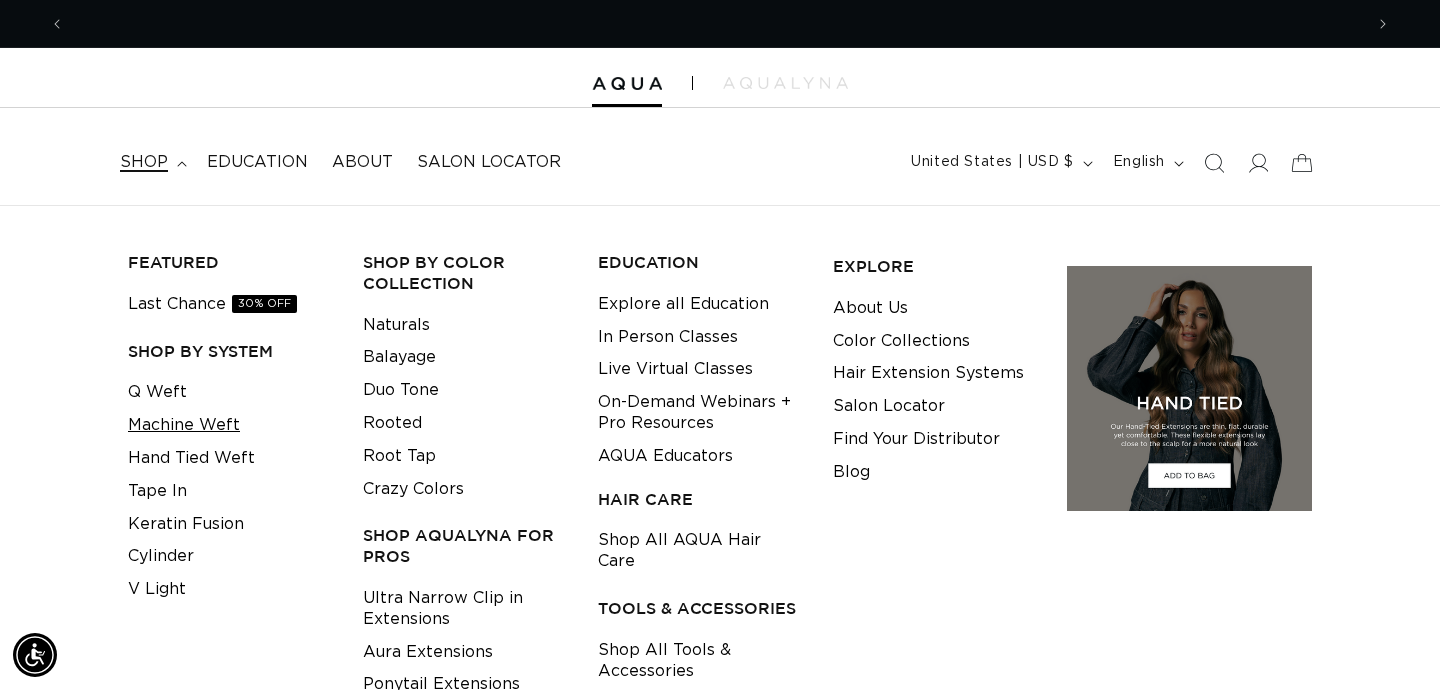 scroll, scrollTop: 0, scrollLeft: 1298, axis: horizontal 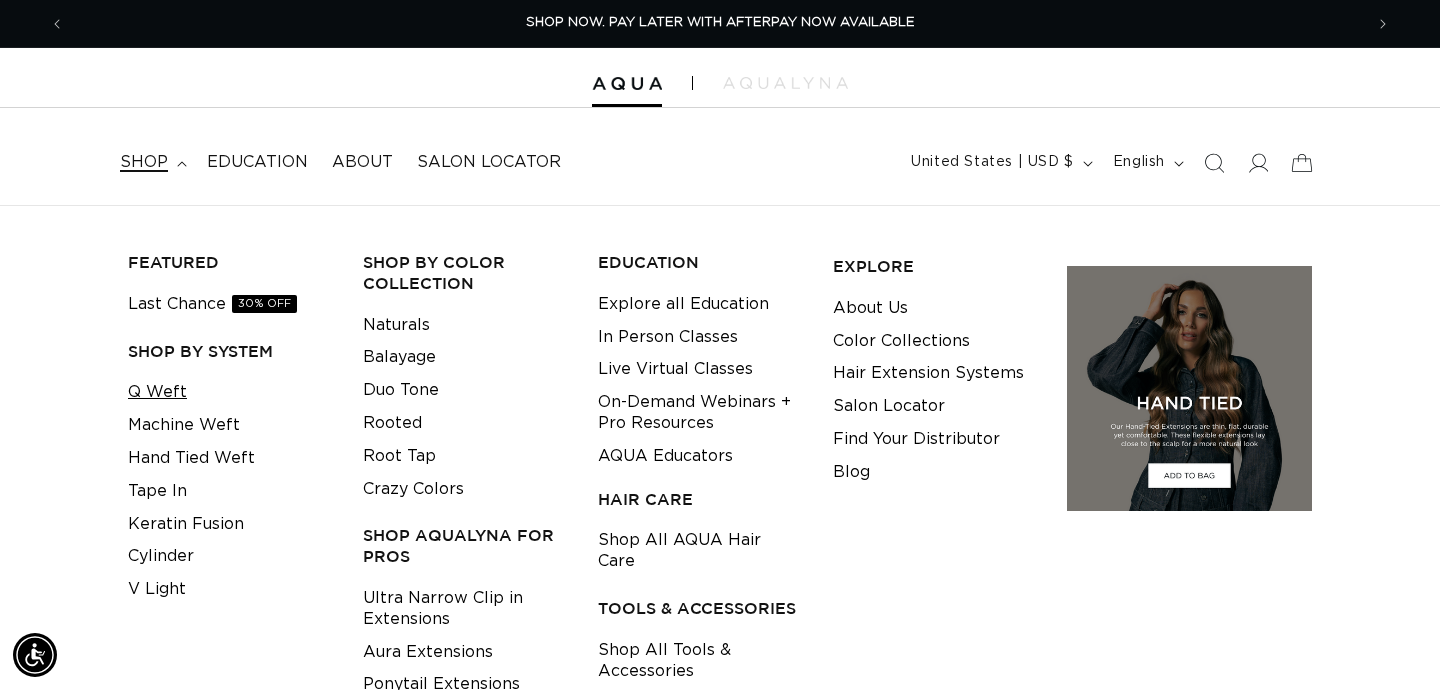click on "Q Weft" at bounding box center [157, 392] 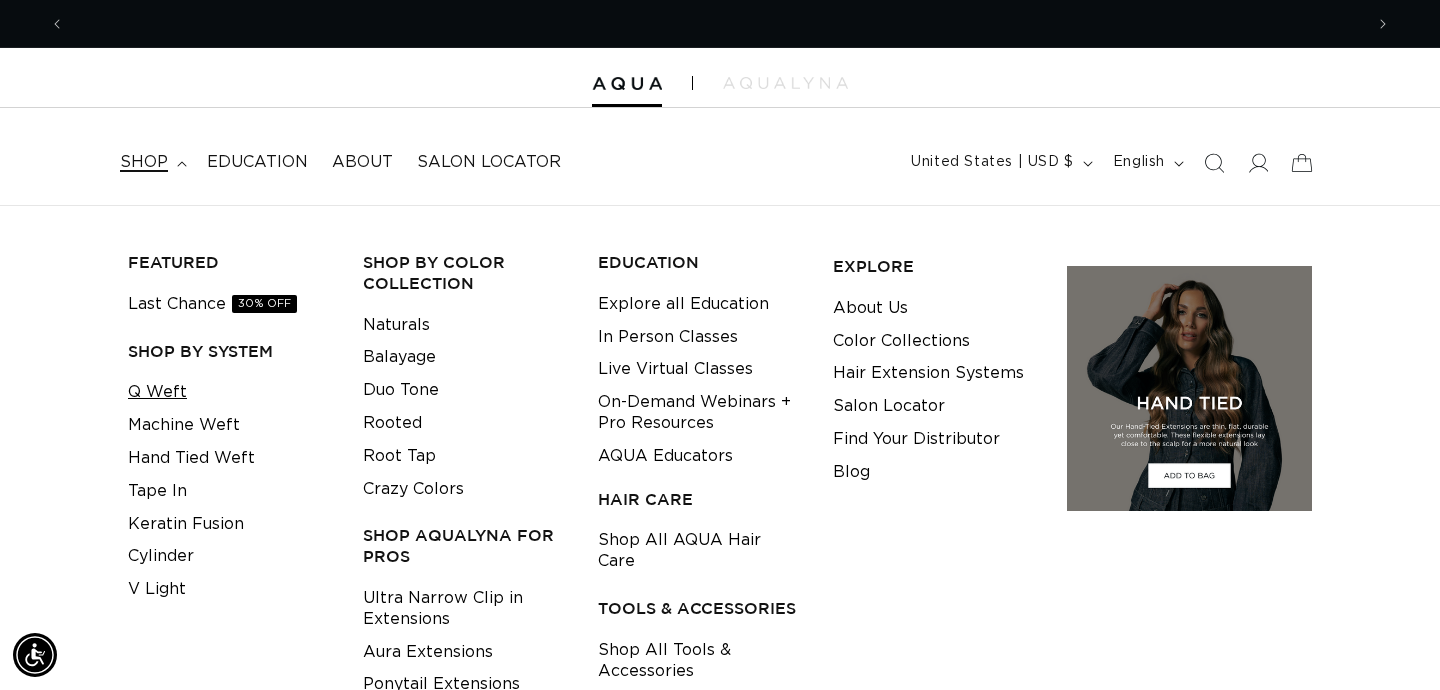 scroll, scrollTop: 0, scrollLeft: 2596, axis: horizontal 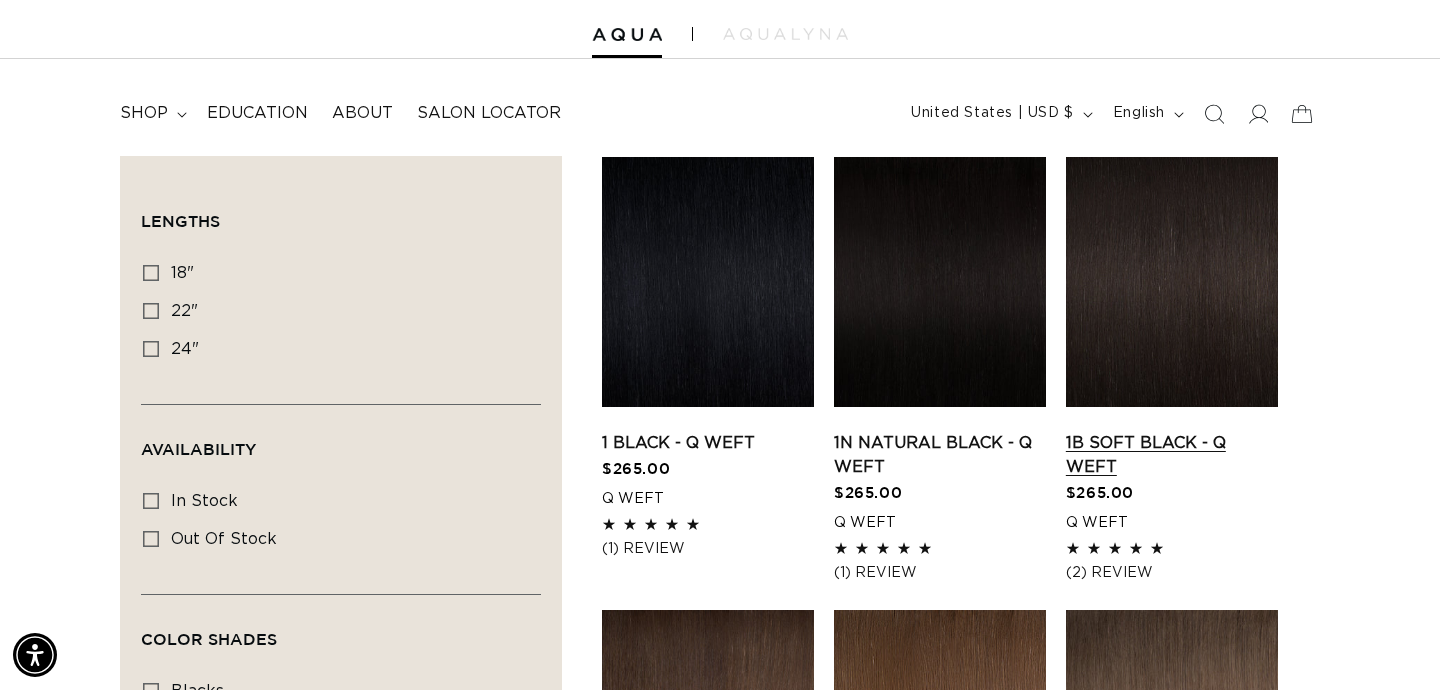 click on "1B Soft Black - Q Weft" at bounding box center (1172, 455) 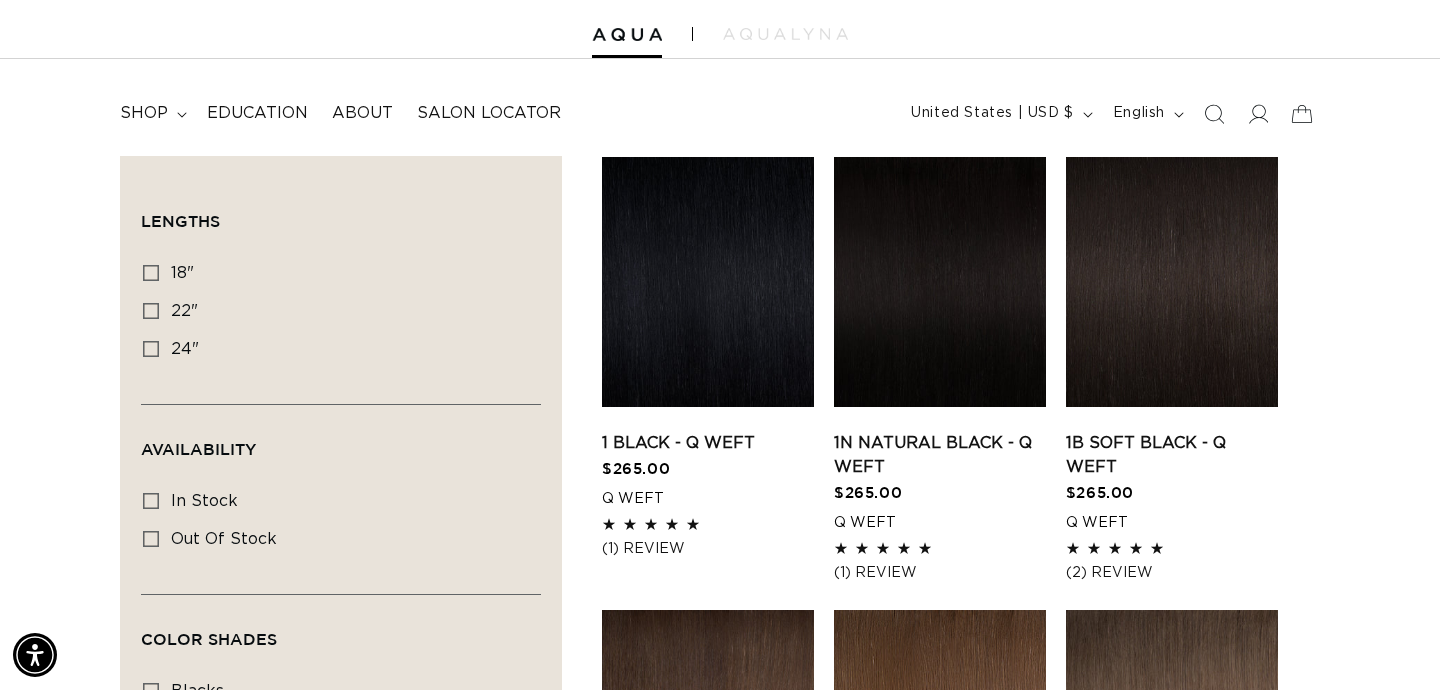 scroll, scrollTop: 0, scrollLeft: 0, axis: both 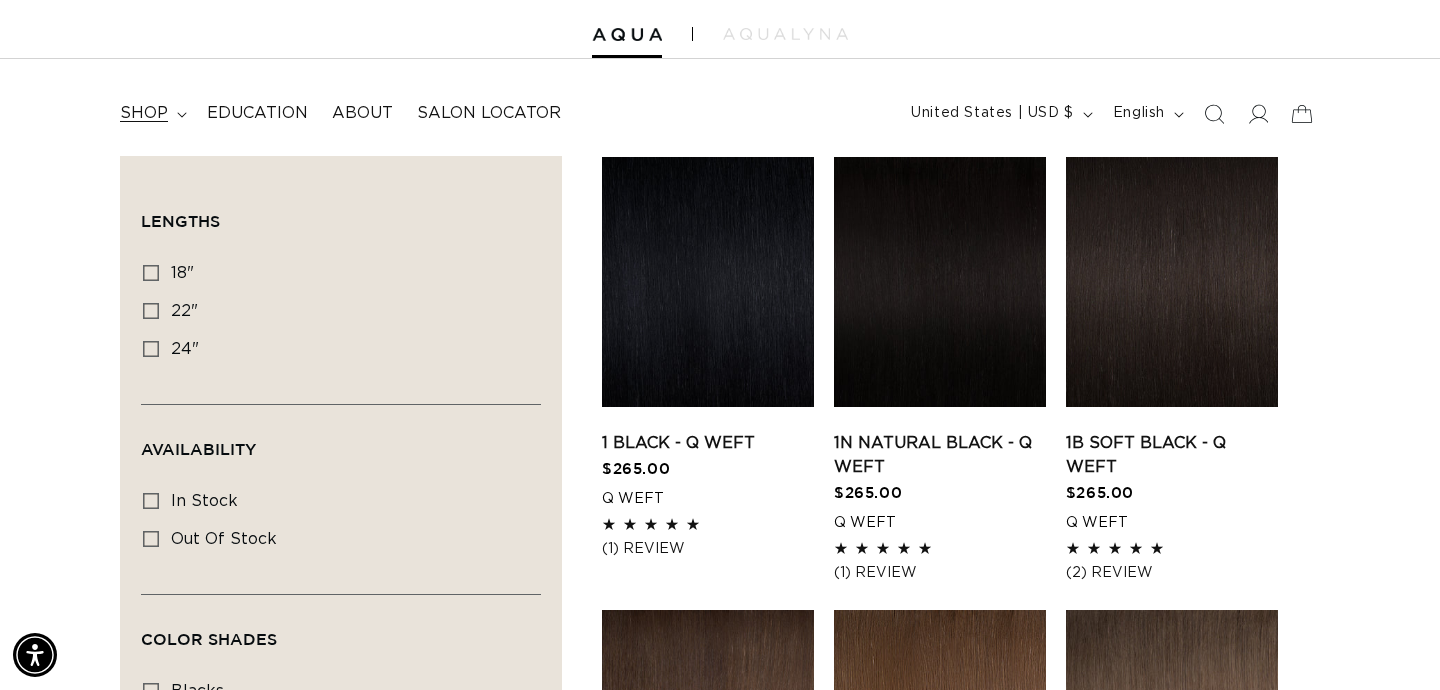 click on "shop" at bounding box center [144, 113] 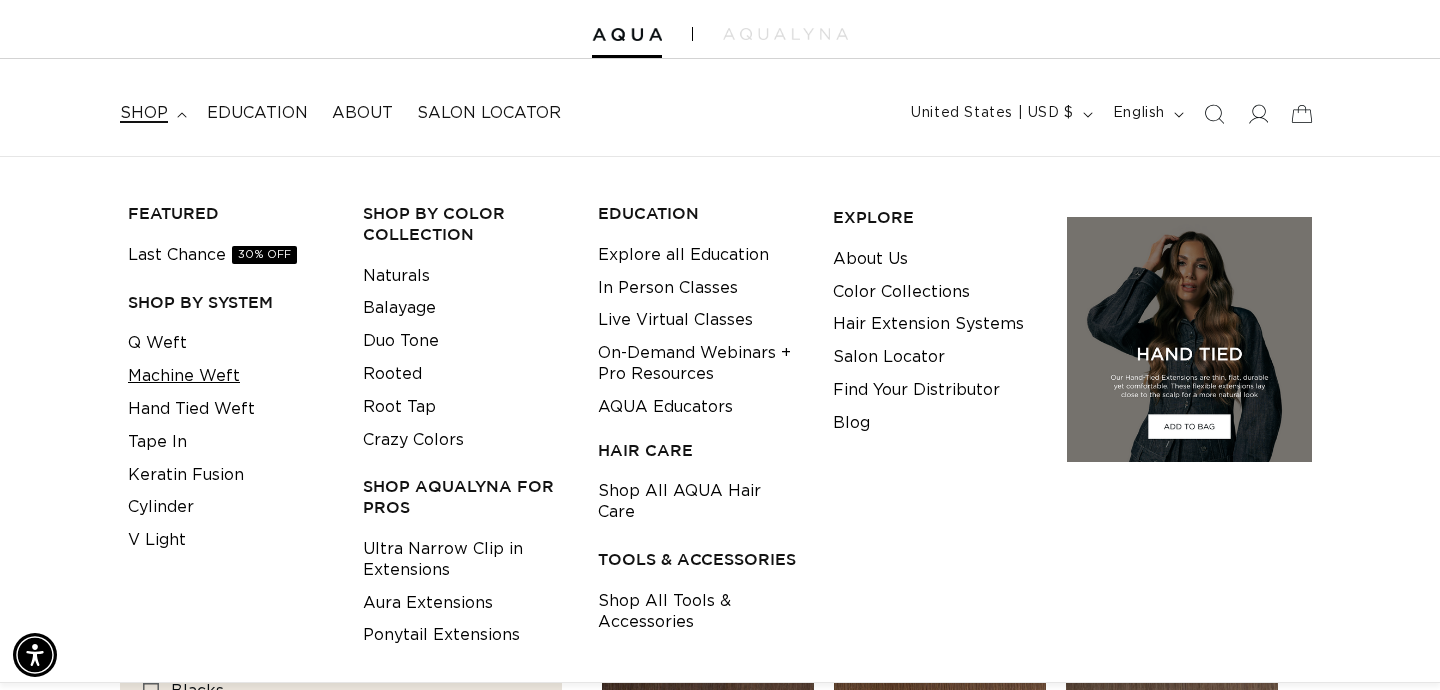 click on "Machine Weft" at bounding box center [184, 376] 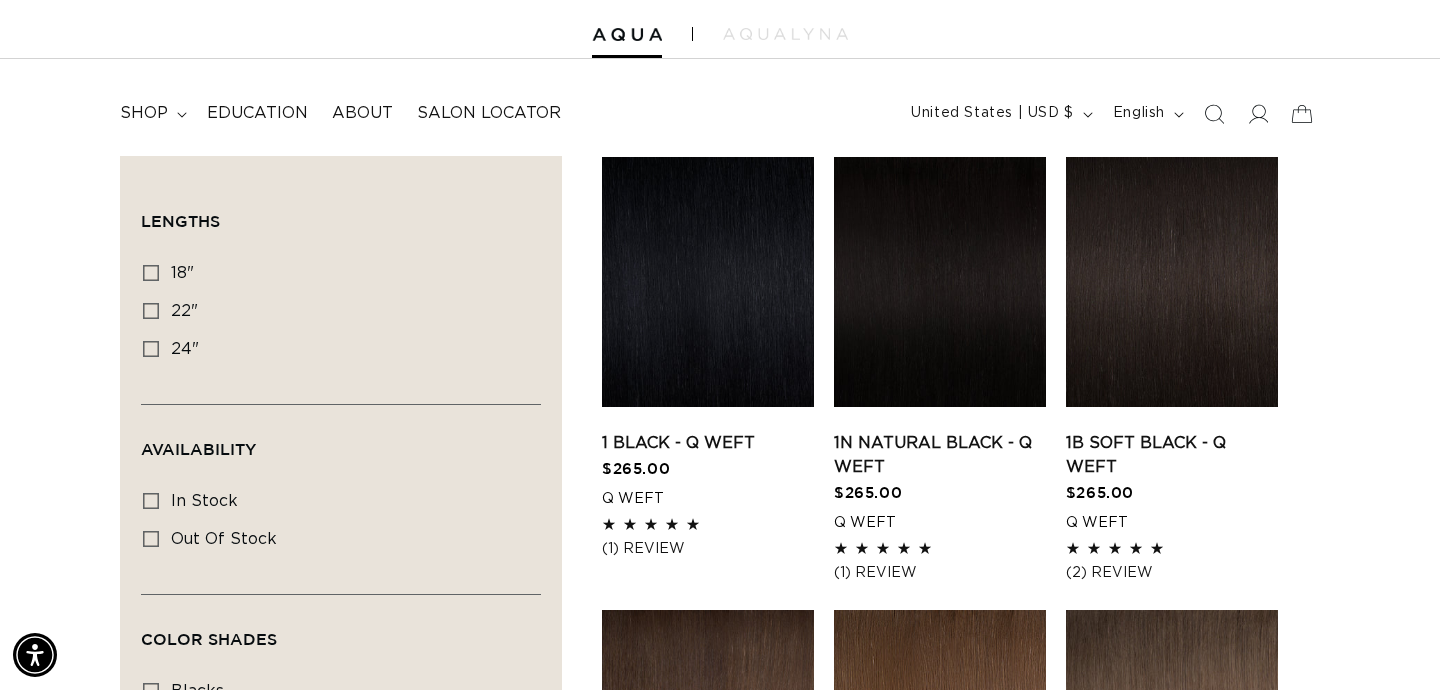 scroll, scrollTop: 0, scrollLeft: 2596, axis: horizontal 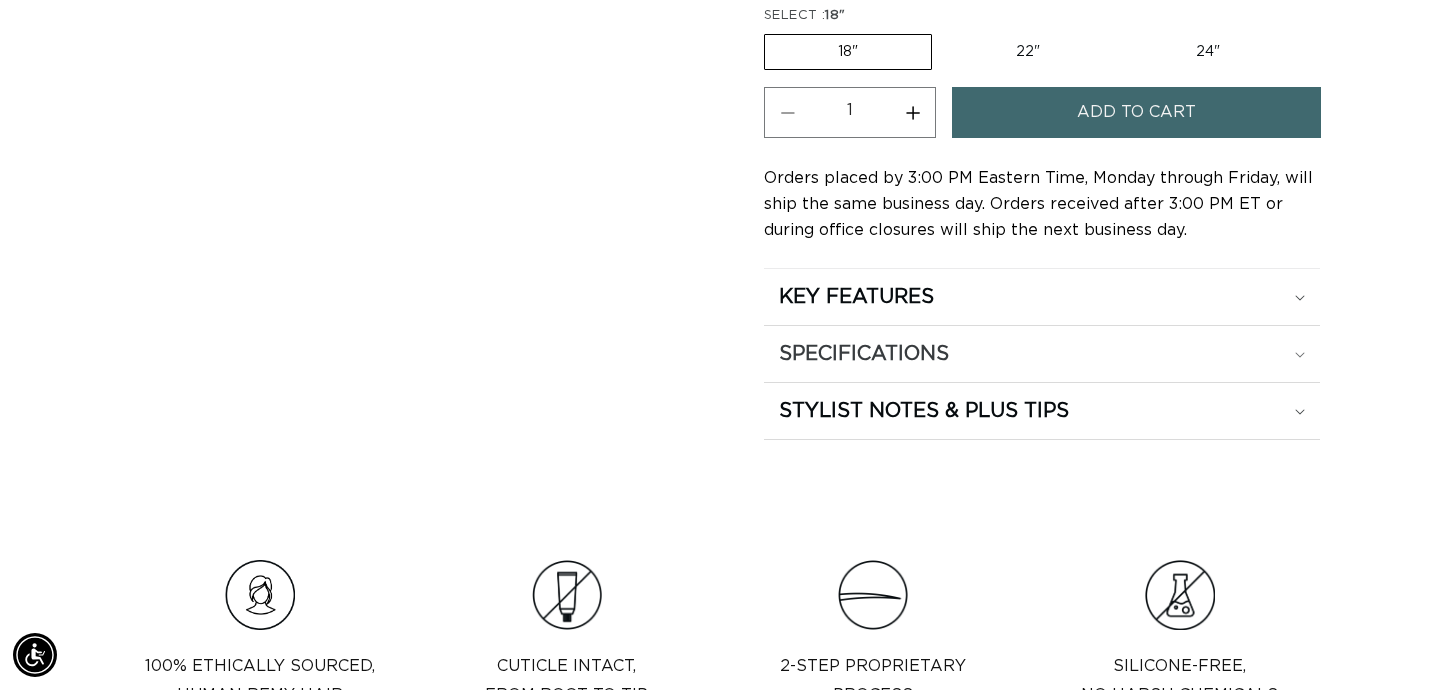 click on "SPECIFICATIONS" at bounding box center (856, 297) 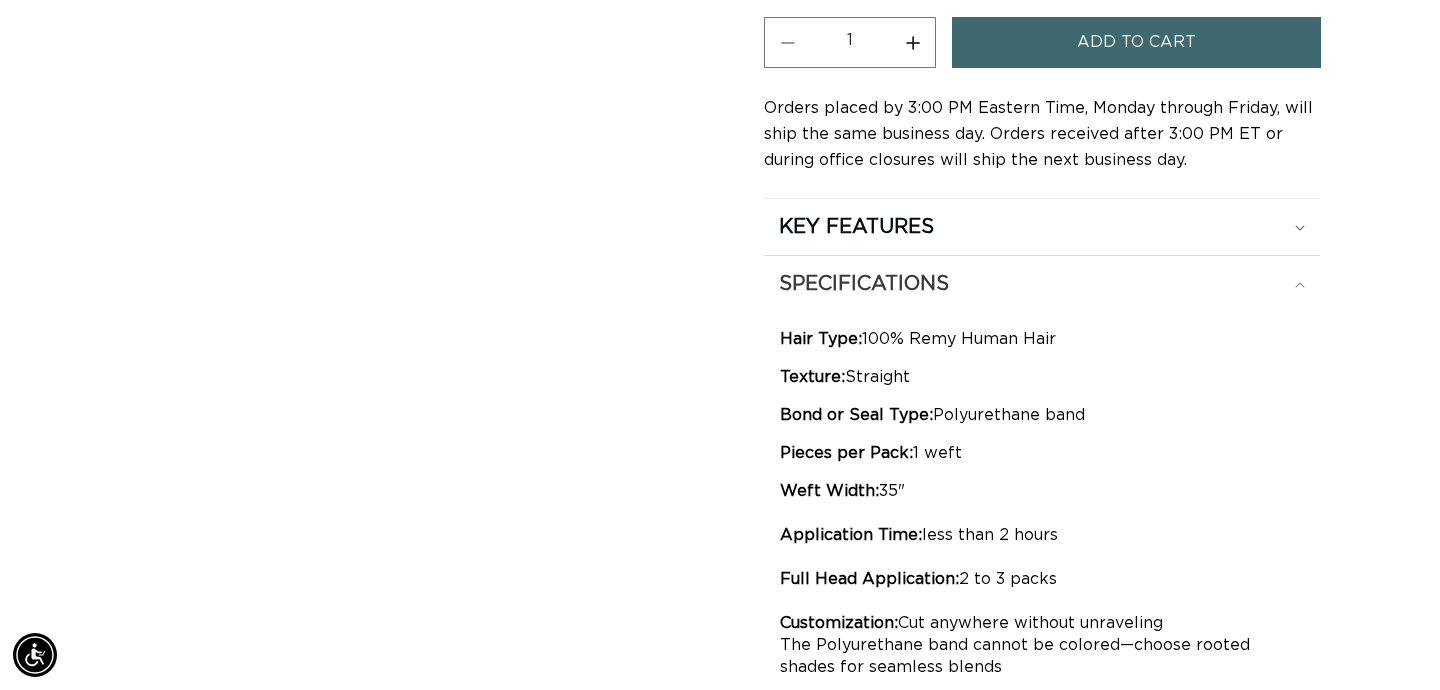 scroll, scrollTop: 1243, scrollLeft: 0, axis: vertical 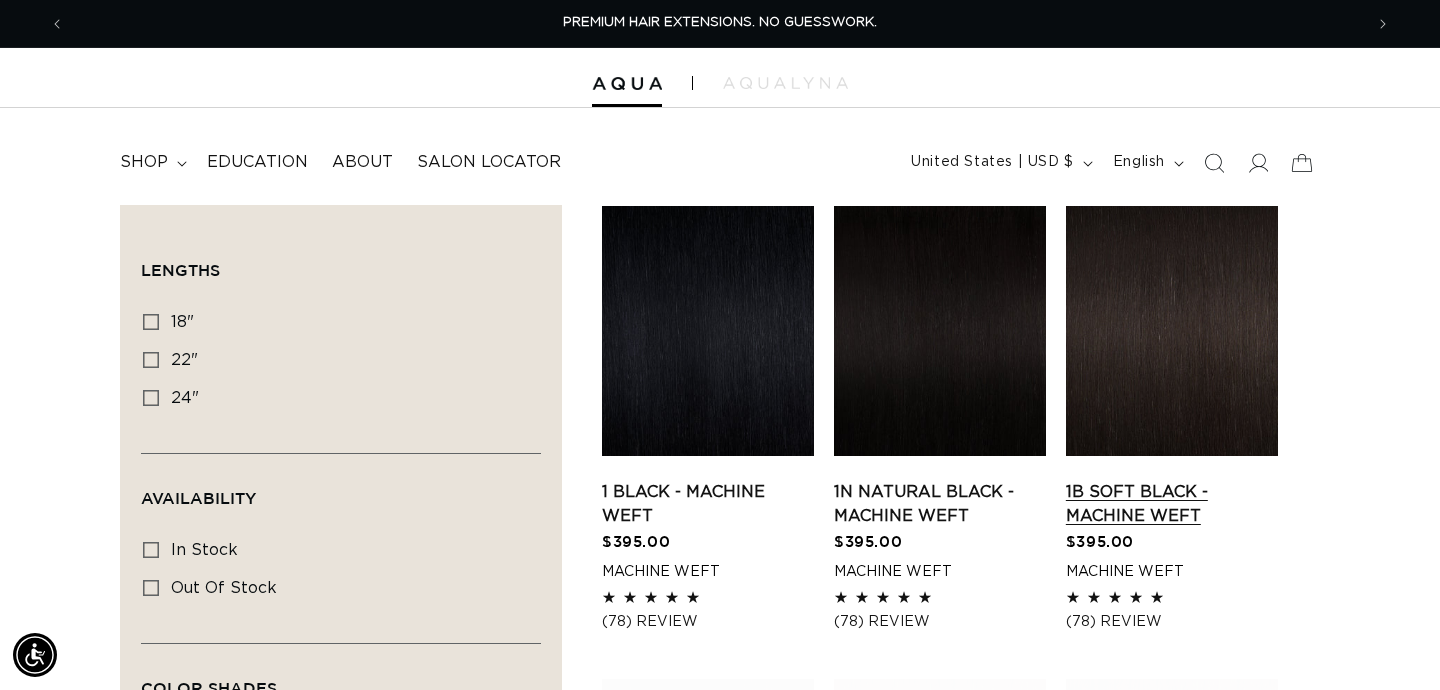 click on "1B Soft Black - Machine Weft" at bounding box center (1172, 504) 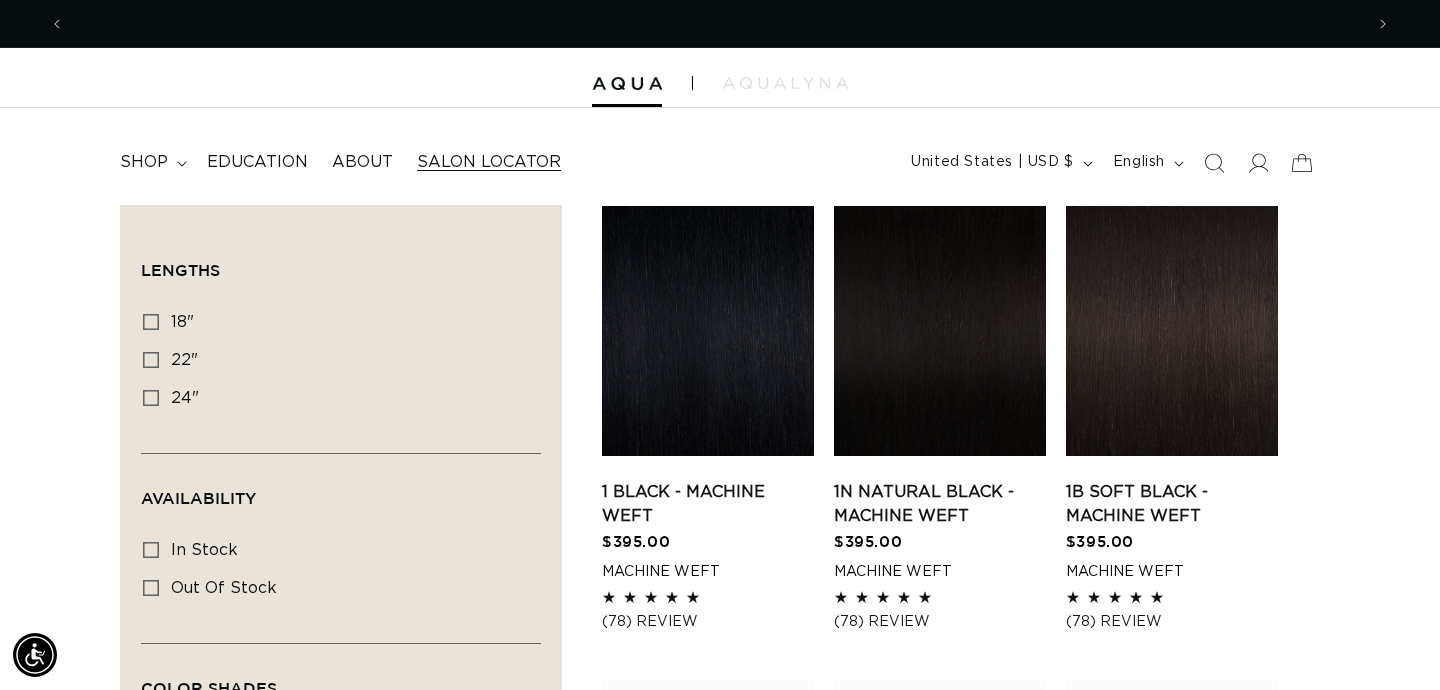 scroll, scrollTop: 0, scrollLeft: 1298, axis: horizontal 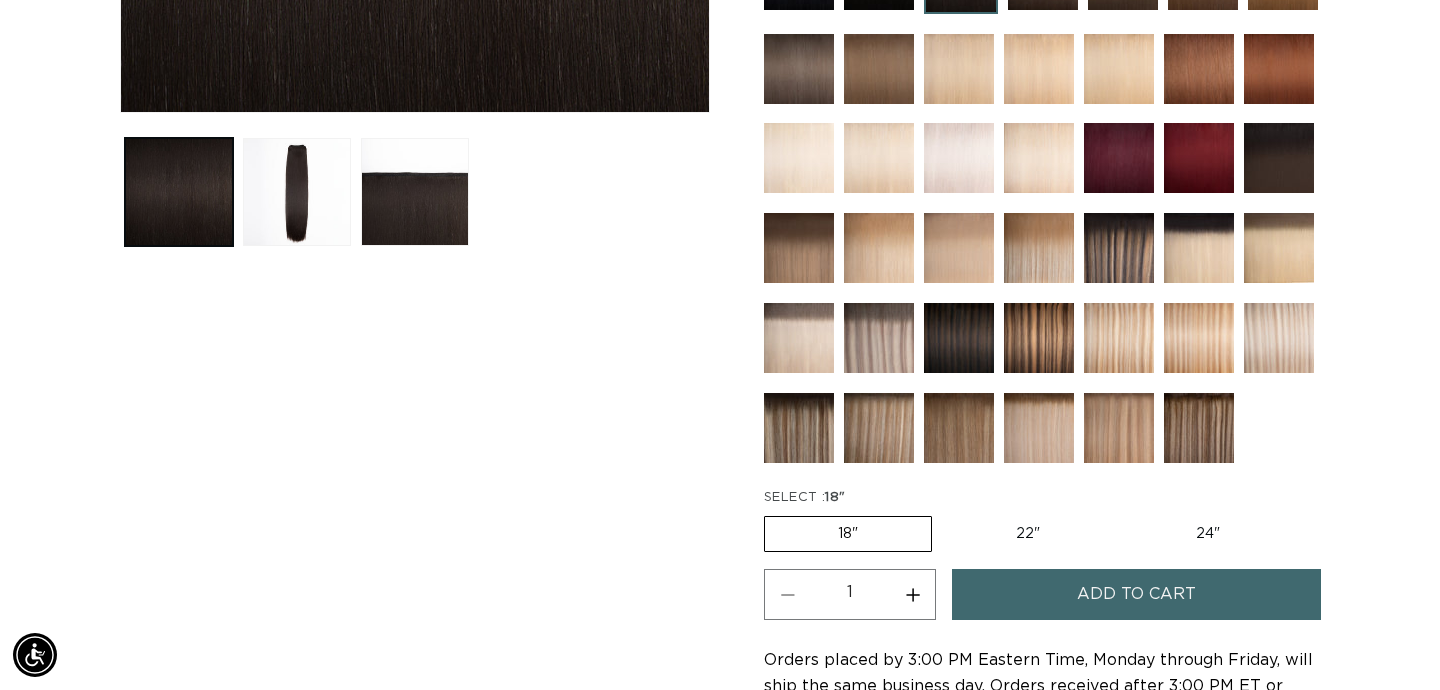 click on "22" Variant sold out or unavailable" at bounding box center (1028, 534) 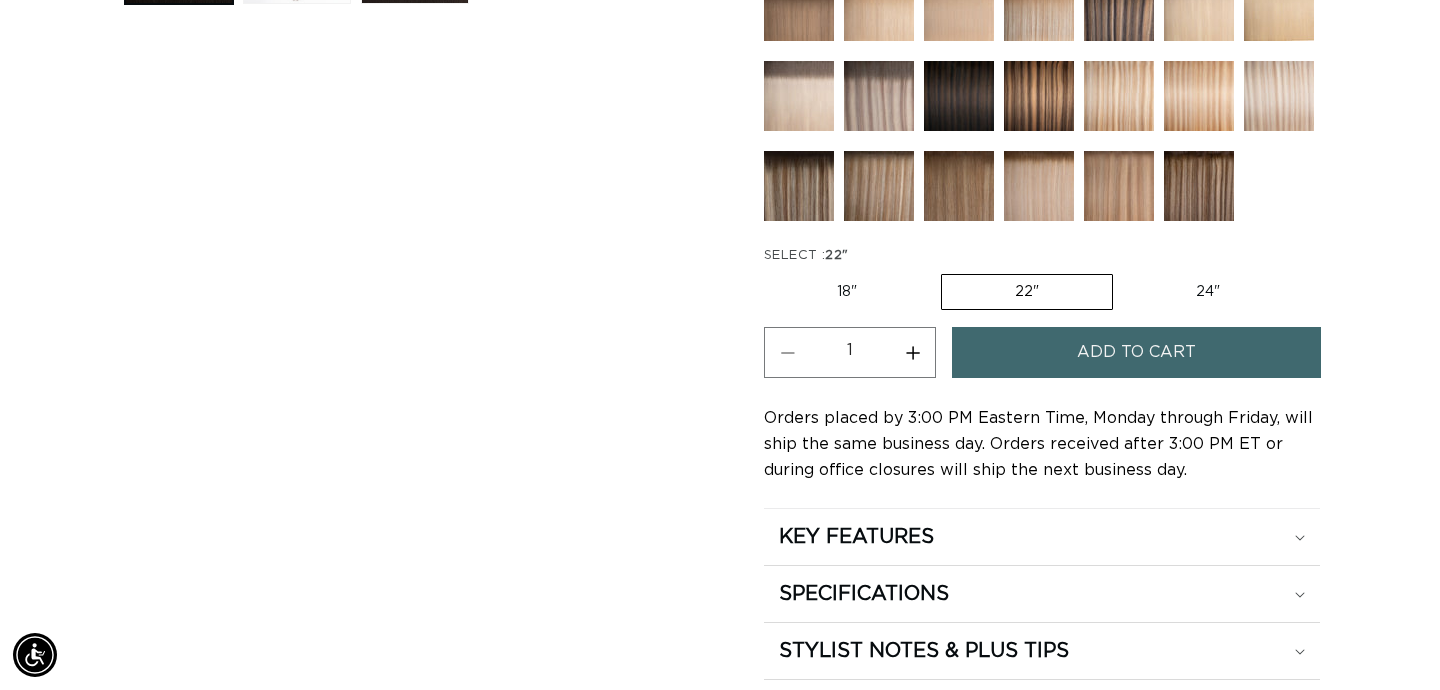 scroll, scrollTop: 1076, scrollLeft: 0, axis: vertical 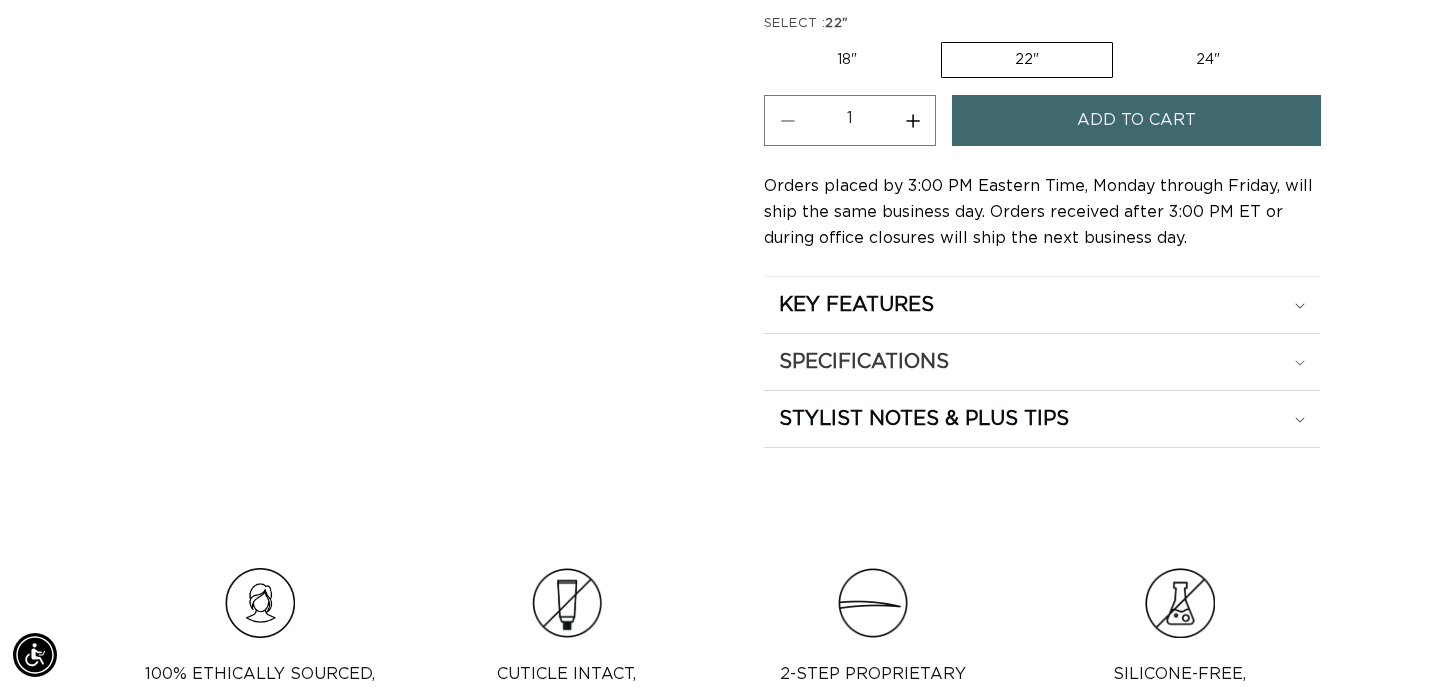 click on "SPECIFICATIONS" at bounding box center [1042, 305] 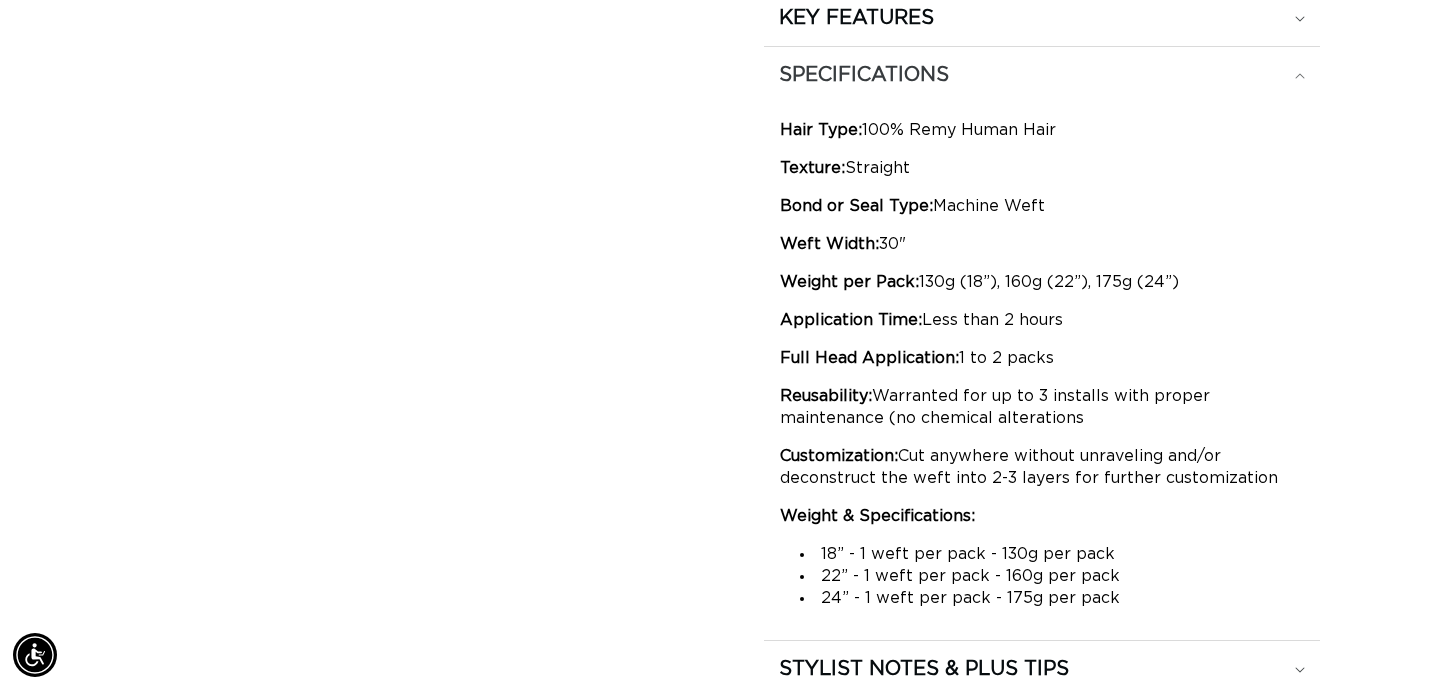 scroll, scrollTop: 1450, scrollLeft: 0, axis: vertical 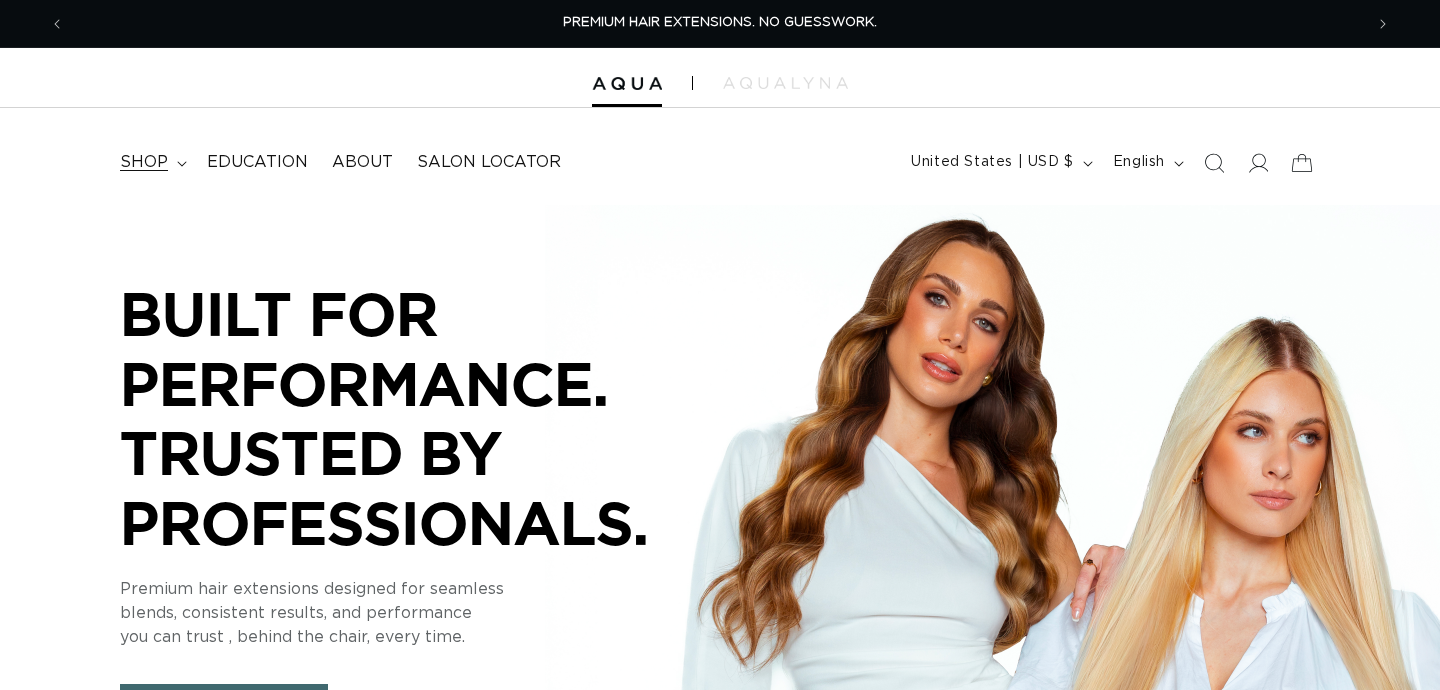 click on "shop" at bounding box center (144, 162) 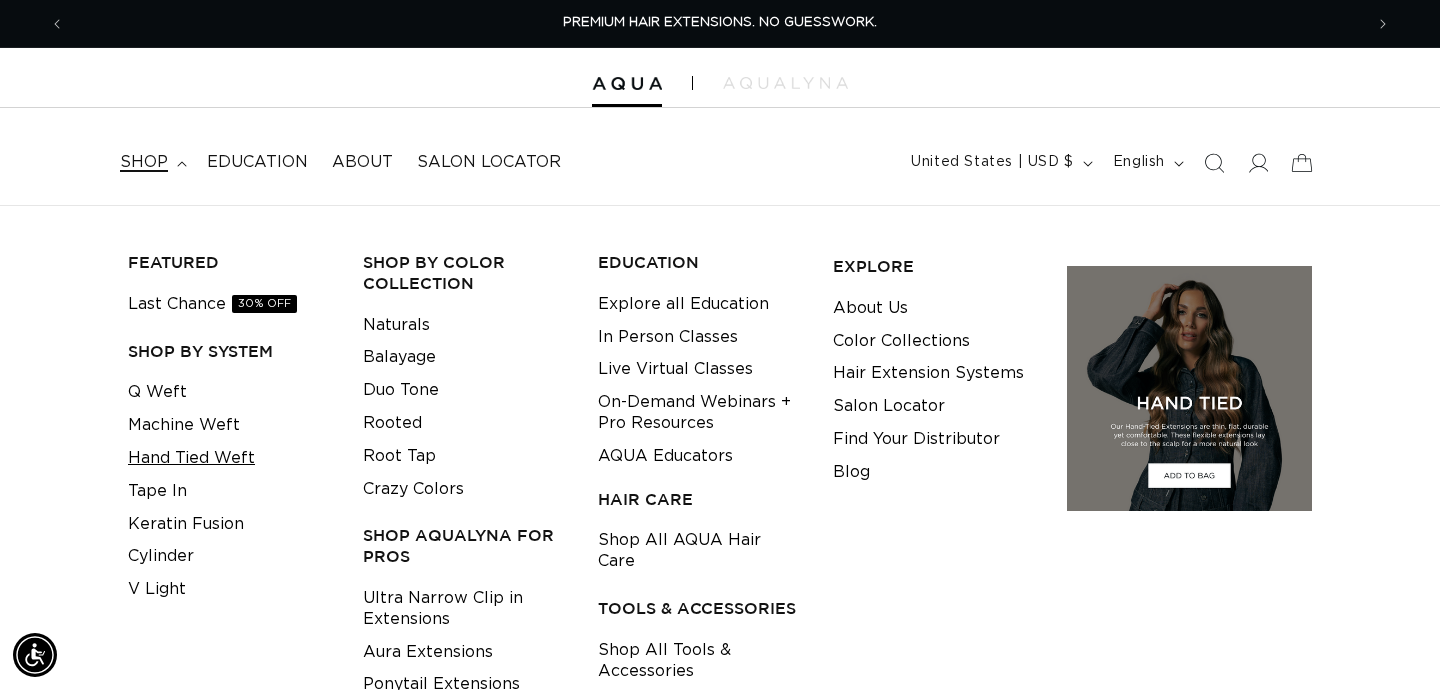 click on "Hand Tied Weft" at bounding box center [191, 458] 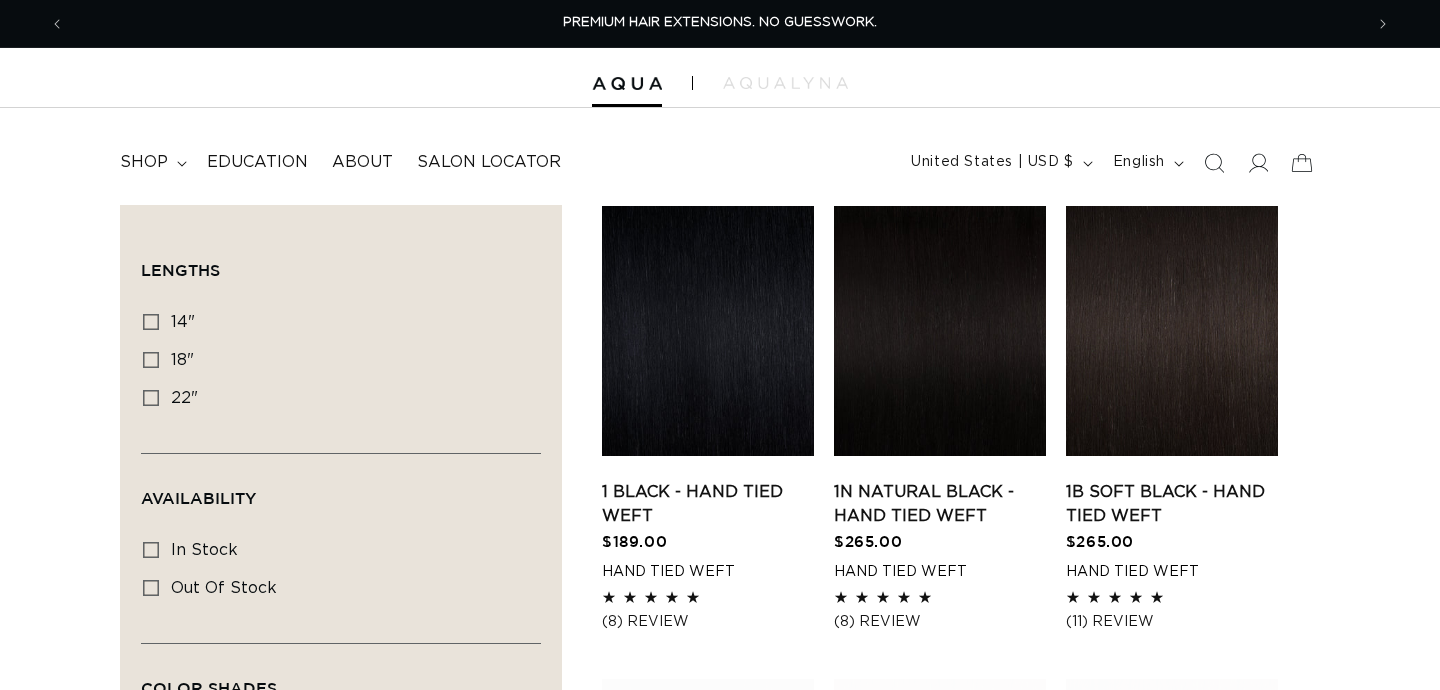 scroll, scrollTop: 11, scrollLeft: 0, axis: vertical 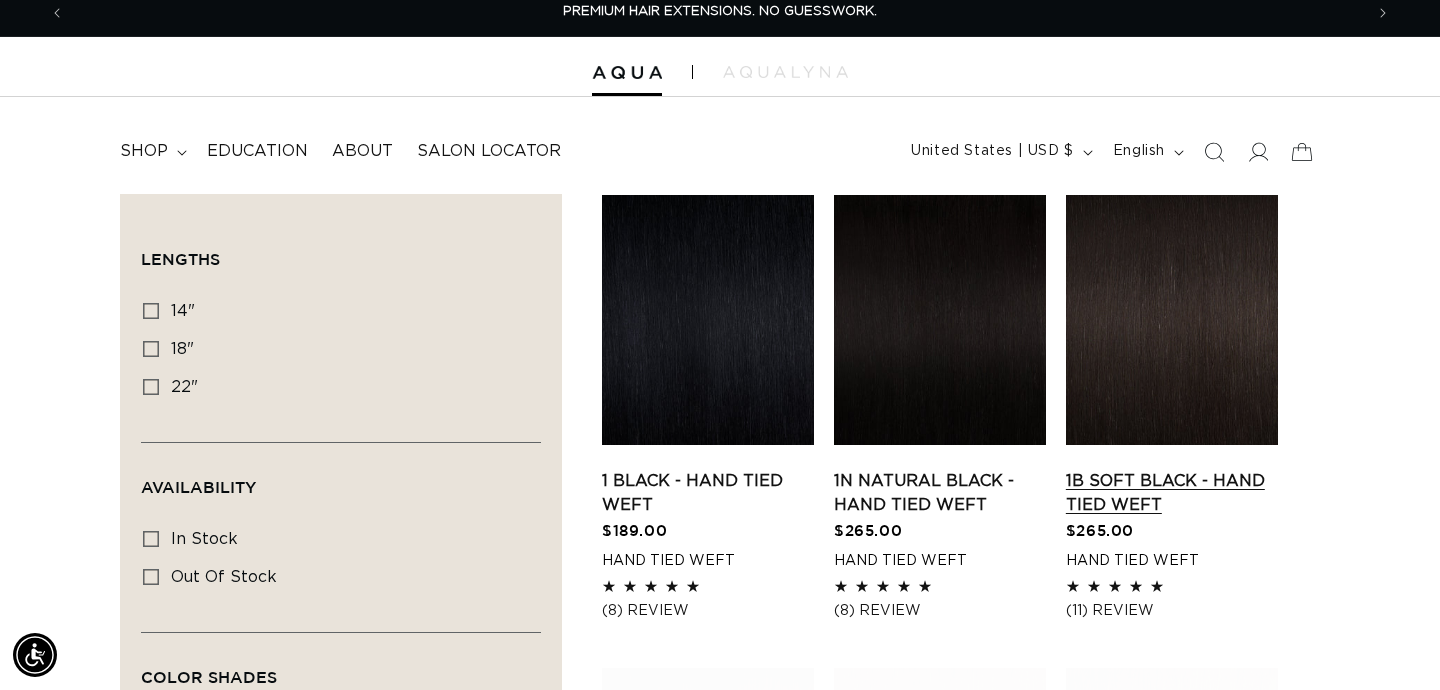 click on "1B Soft Black - Hand Tied Weft" at bounding box center [1172, 493] 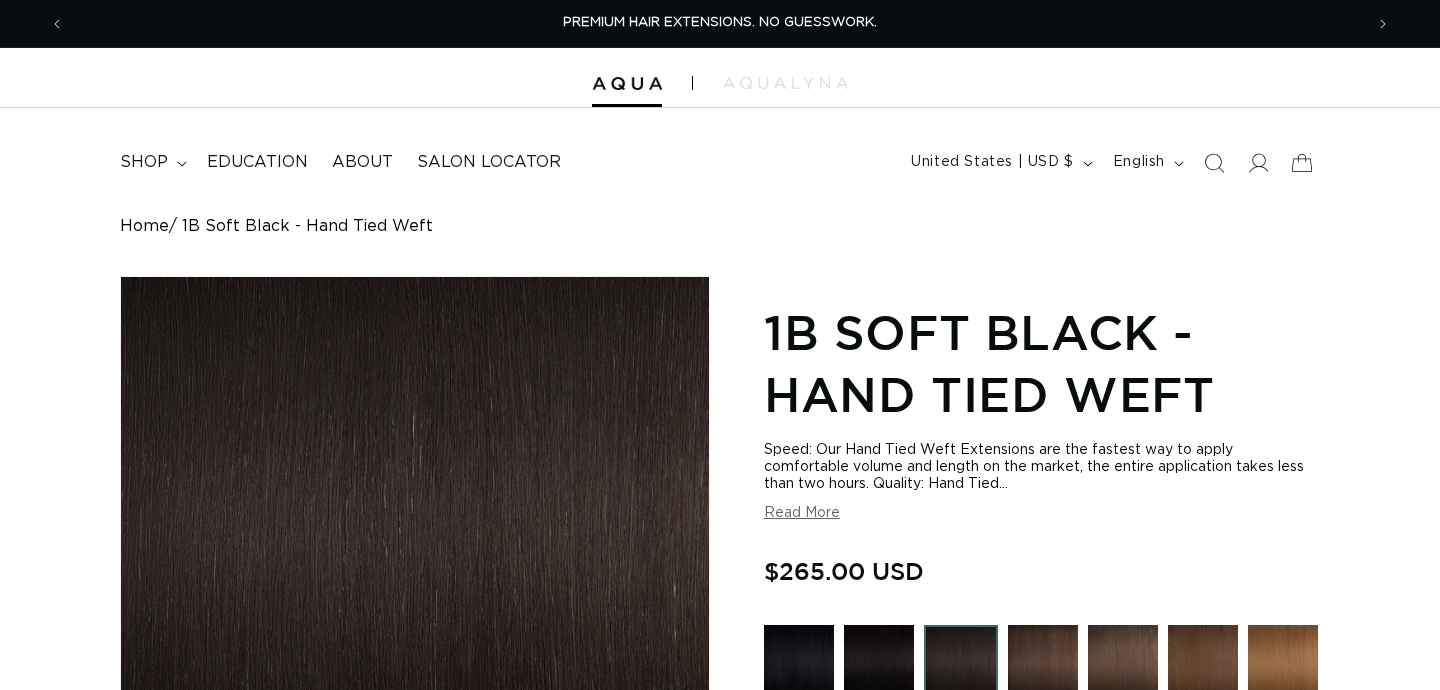 scroll, scrollTop: 0, scrollLeft: 0, axis: both 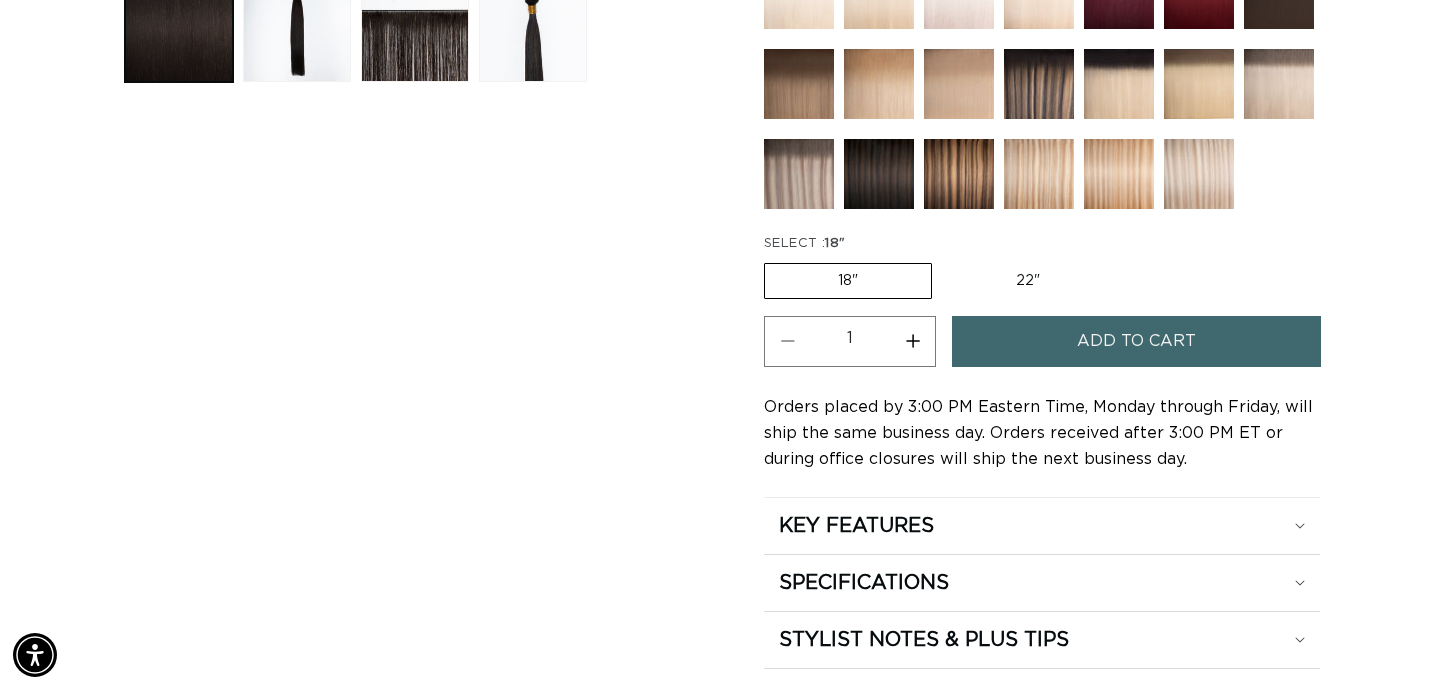 click on "22" Variant sold out or unavailable" at bounding box center (1028, 280) 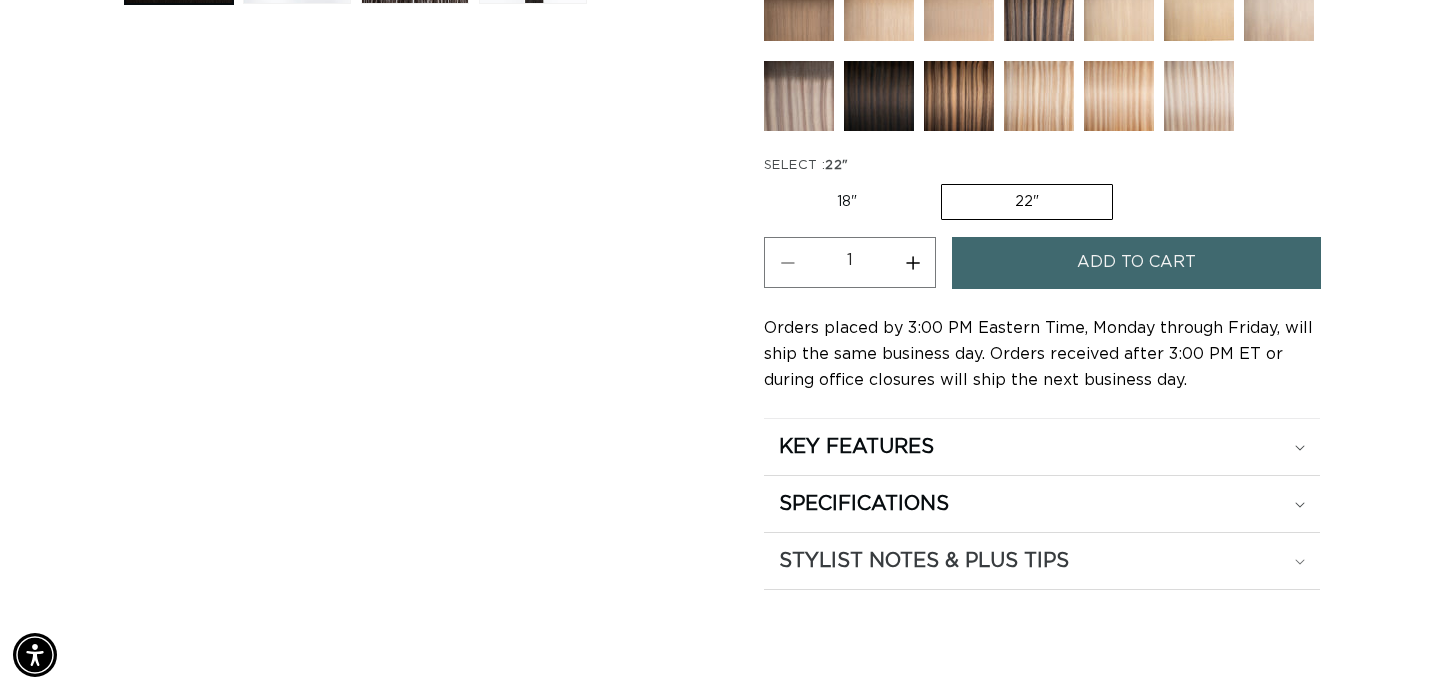 scroll, scrollTop: 994, scrollLeft: 0, axis: vertical 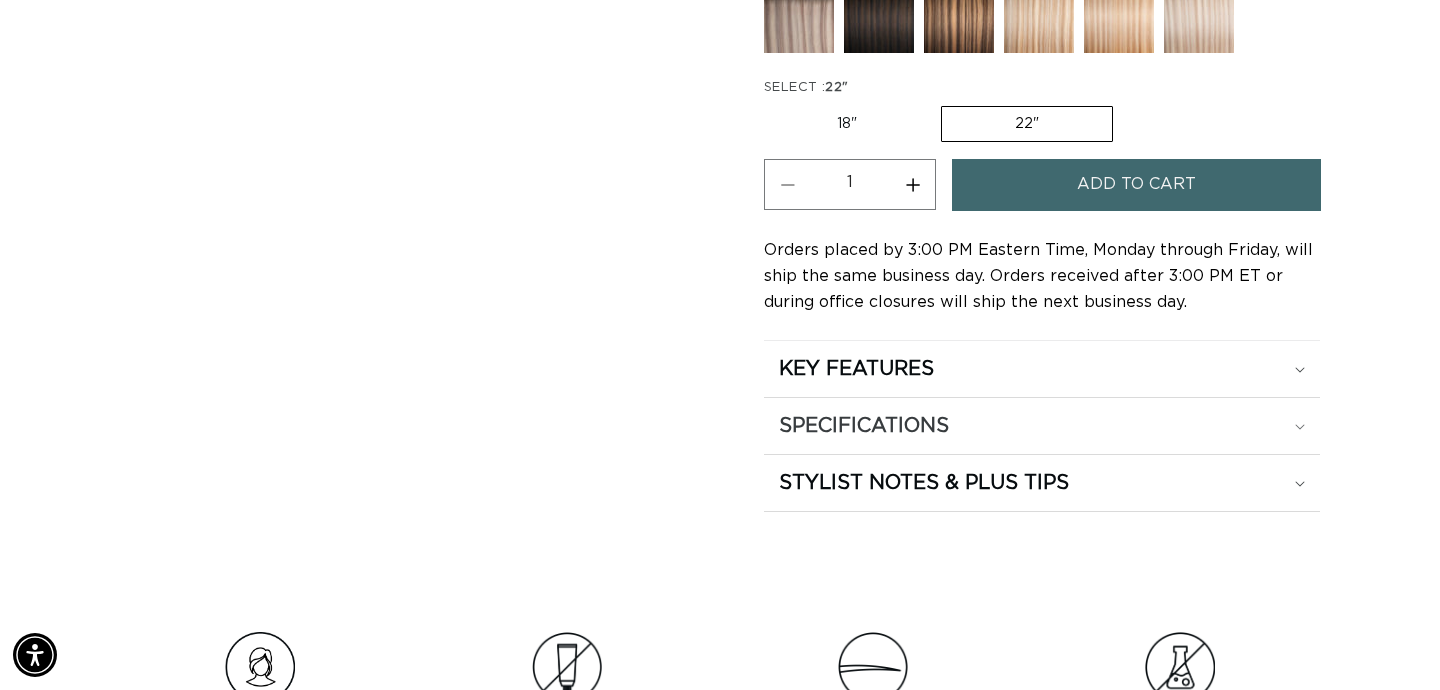 click on "SPECIFICATIONS" at bounding box center (1042, 369) 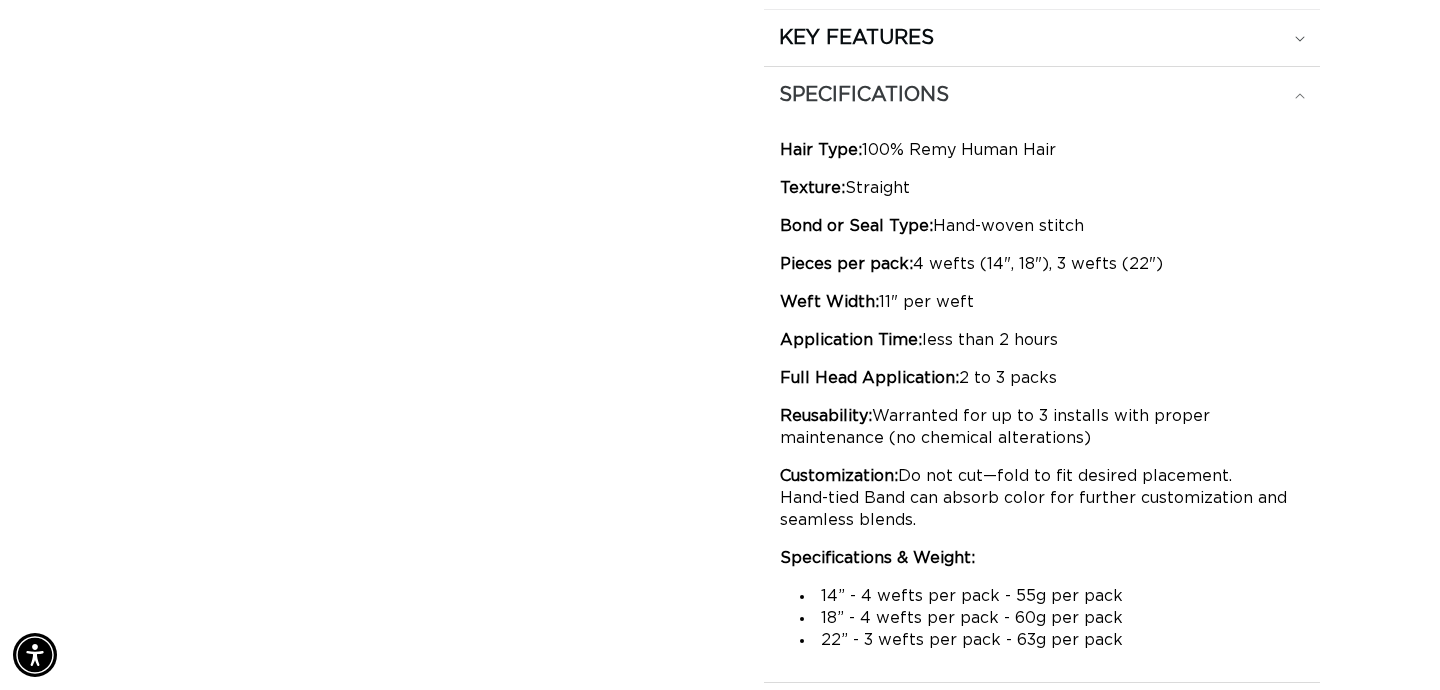 scroll, scrollTop: 1343, scrollLeft: 0, axis: vertical 